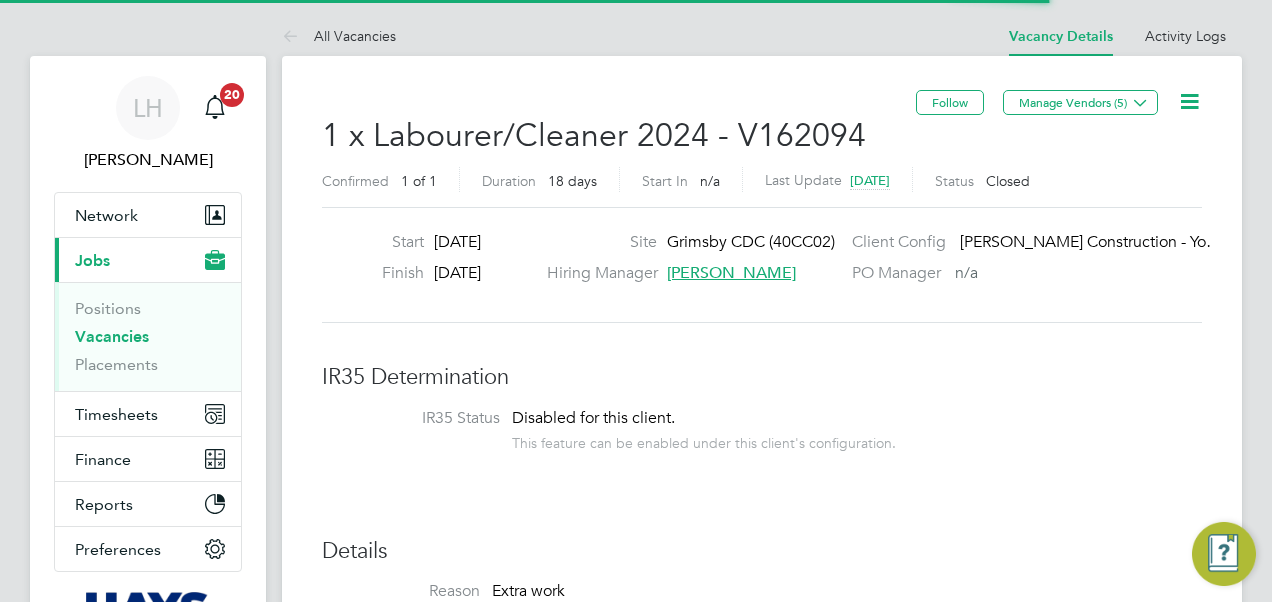 scroll, scrollTop: 0, scrollLeft: 0, axis: both 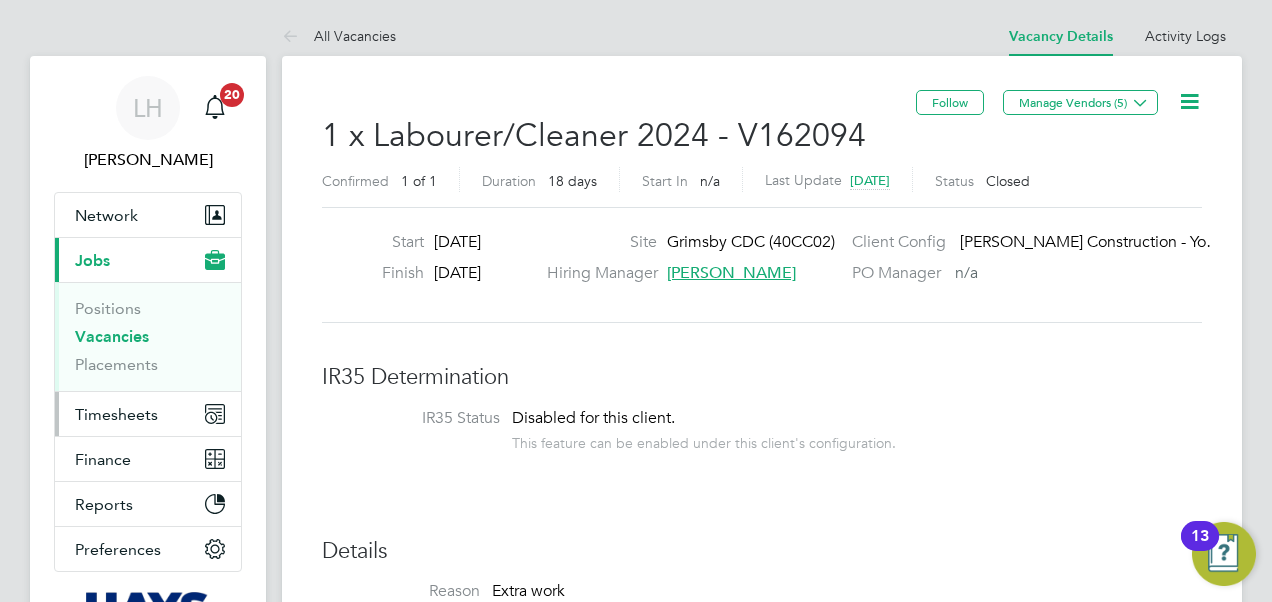 drag, startPoint x: 161, startPoint y: 388, endPoint x: 150, endPoint y: 394, distance: 12.529964 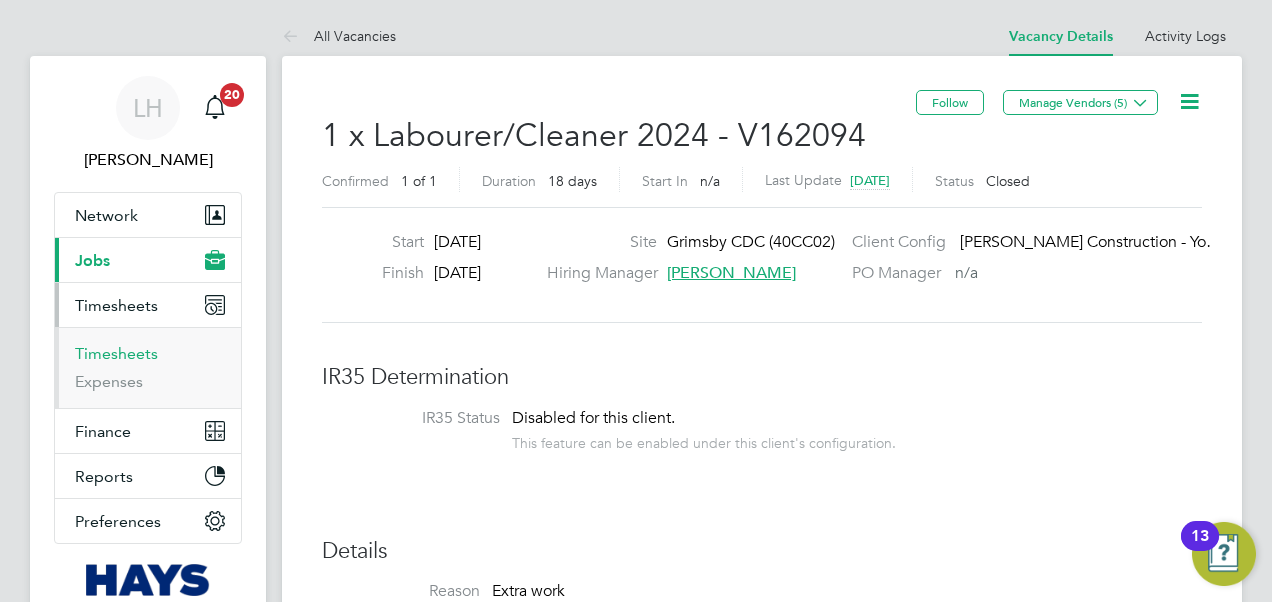 click on "Timesheets" at bounding box center [116, 353] 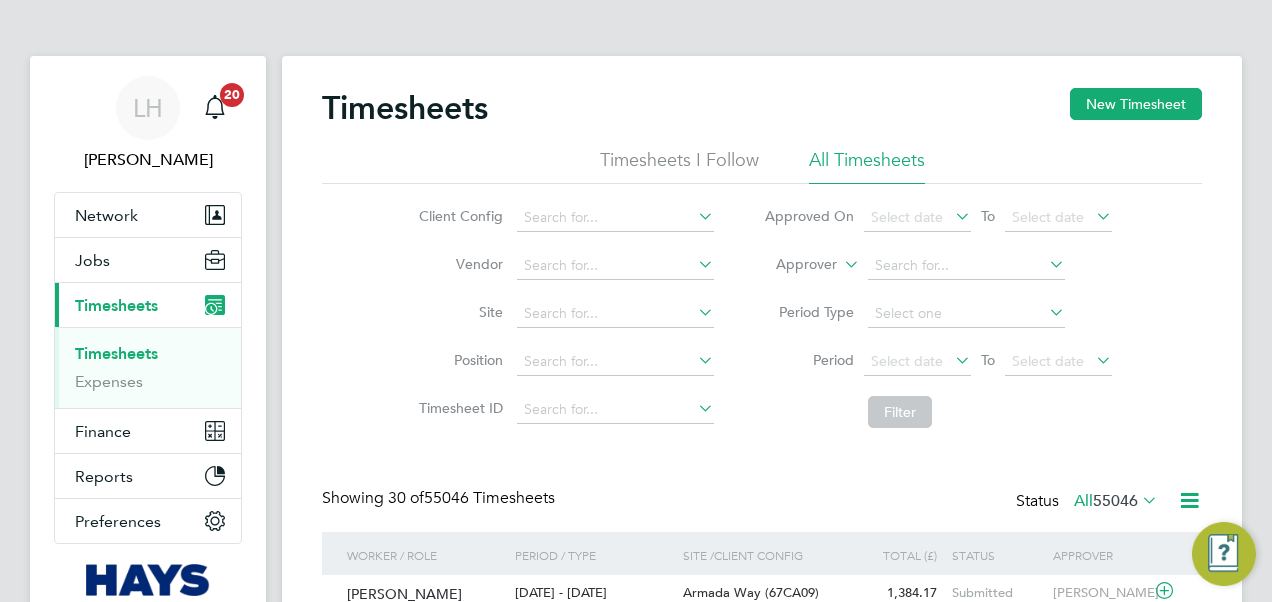 scroll, scrollTop: 10, scrollLeft: 10, axis: both 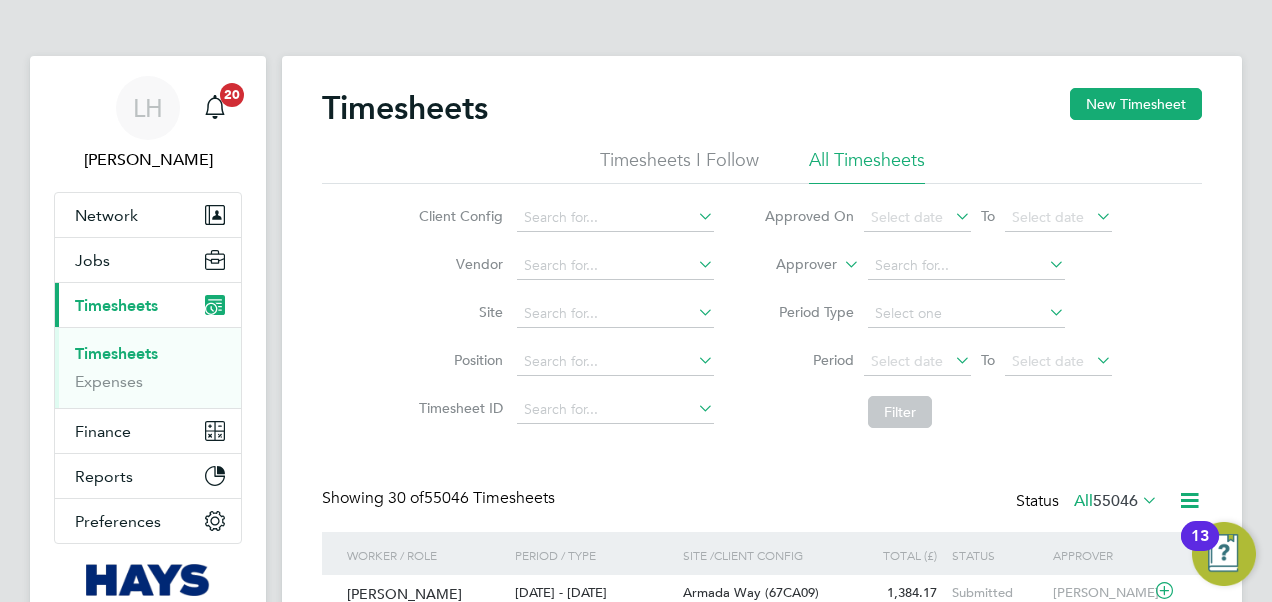 click on "Approver" 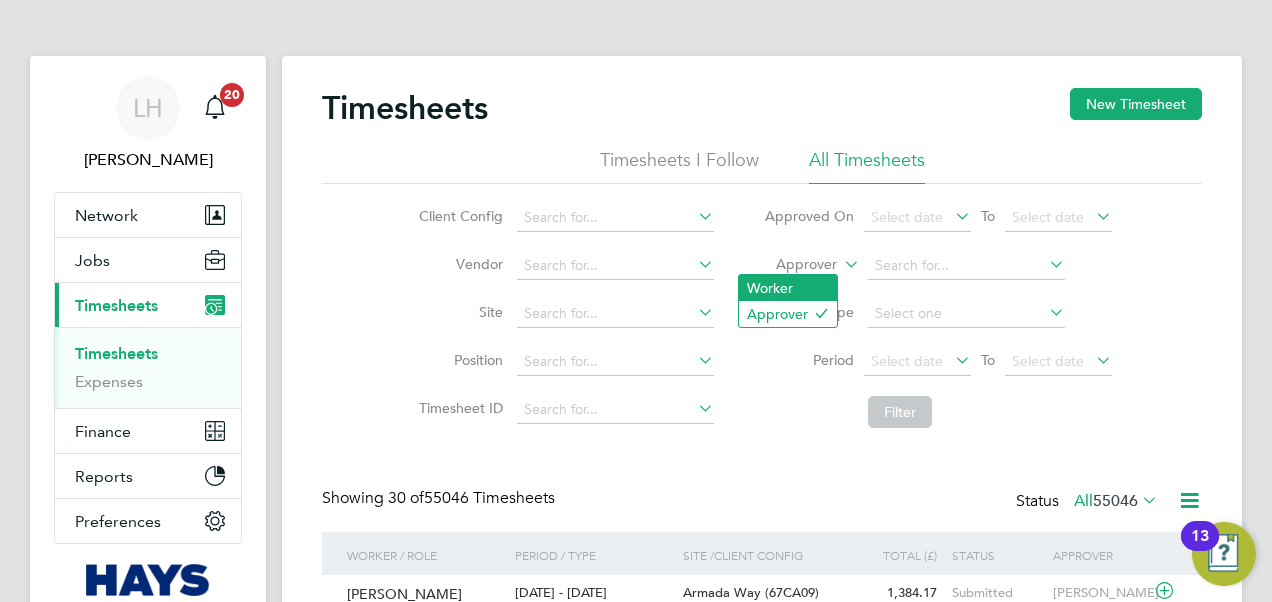 click on "Worker" 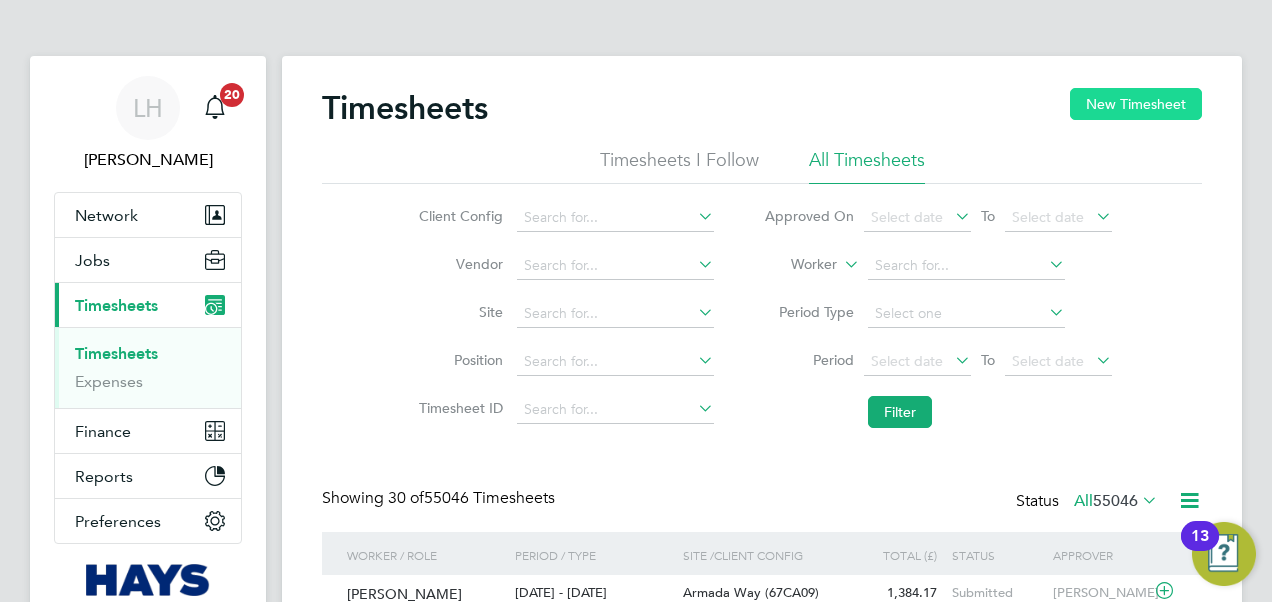 click on "New Timesheet" 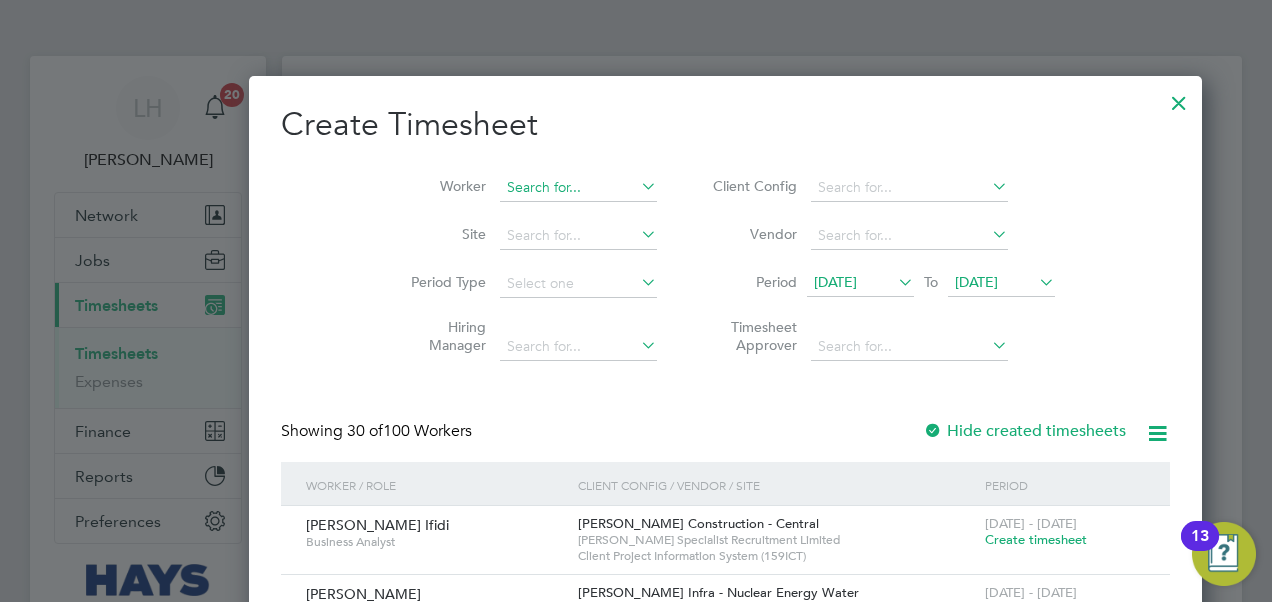 click at bounding box center (578, 188) 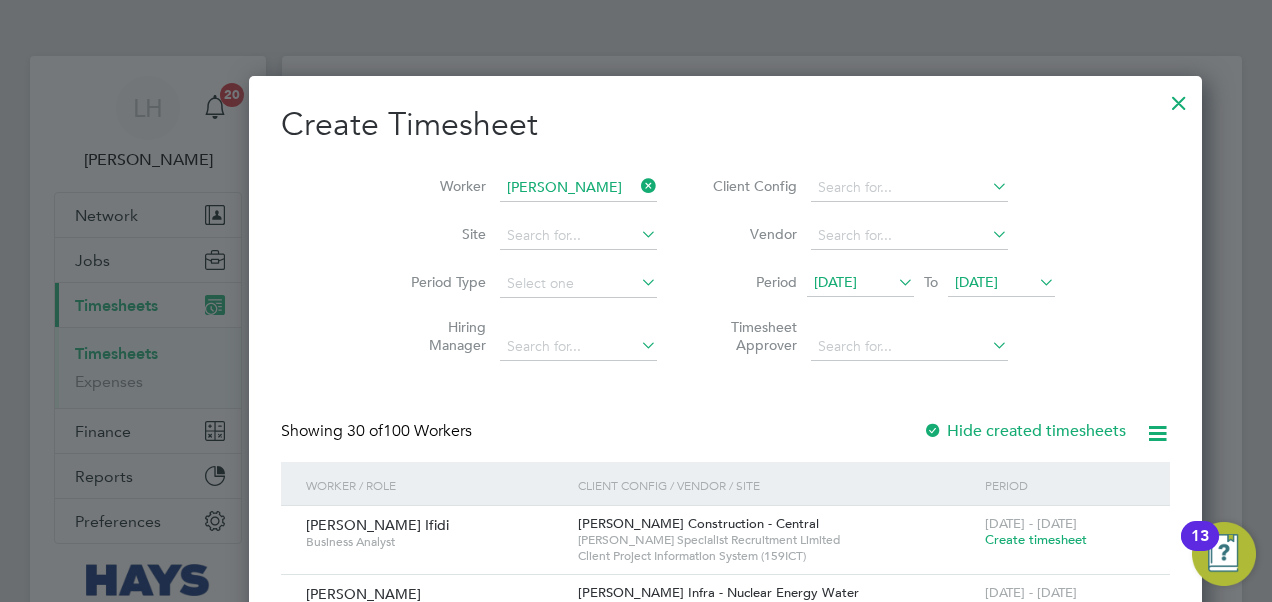 click on "[PERSON_NAME]" 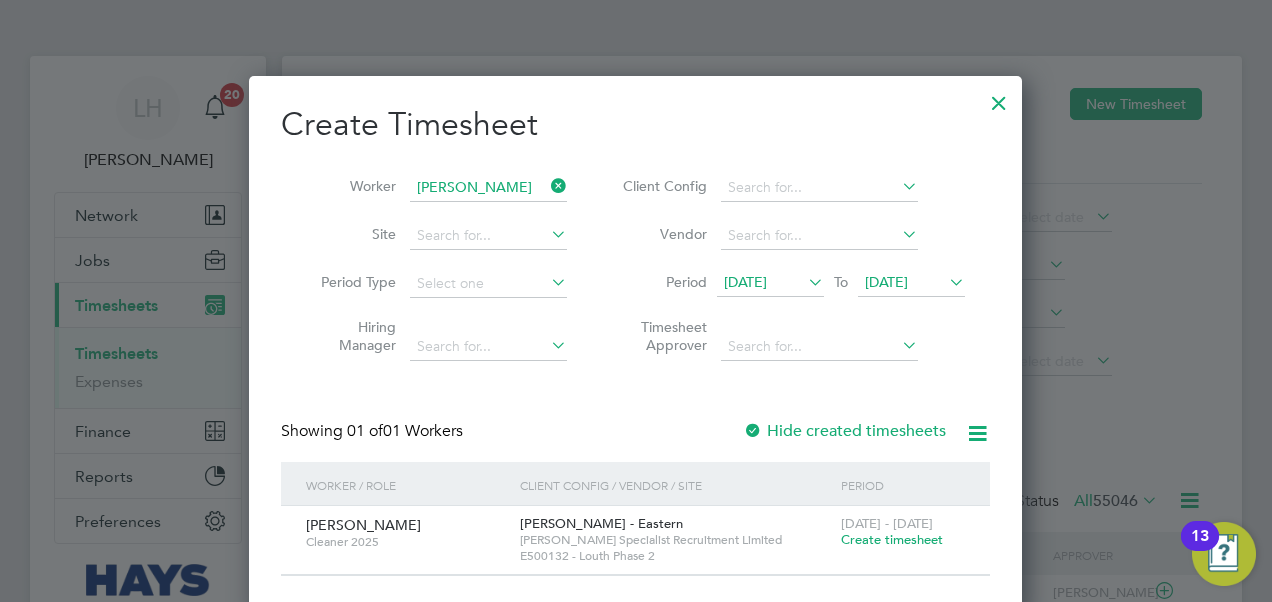 click on "Create timesheet" at bounding box center [892, 539] 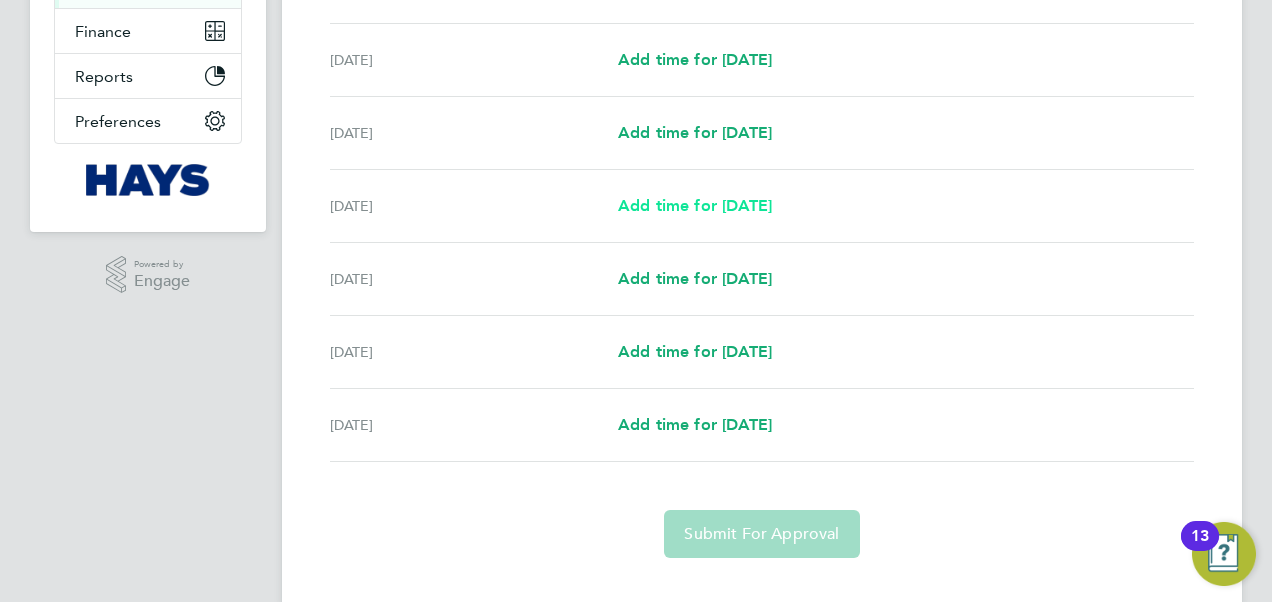 click on "Add time for [DATE]" at bounding box center [695, 205] 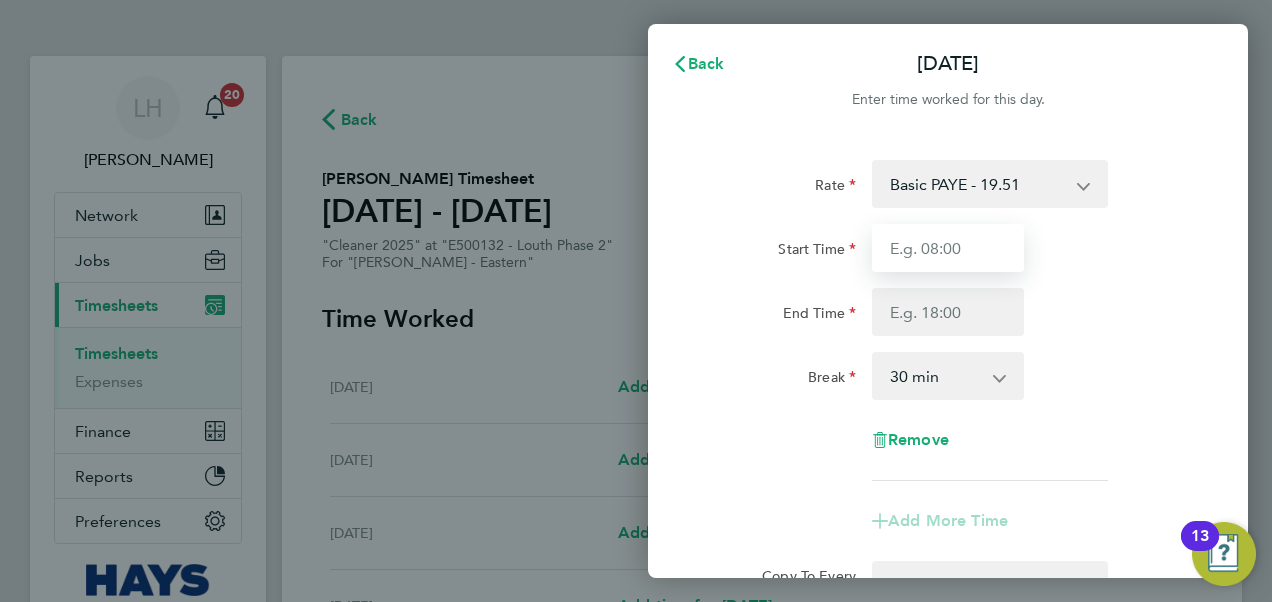 click on "Start Time" at bounding box center [948, 248] 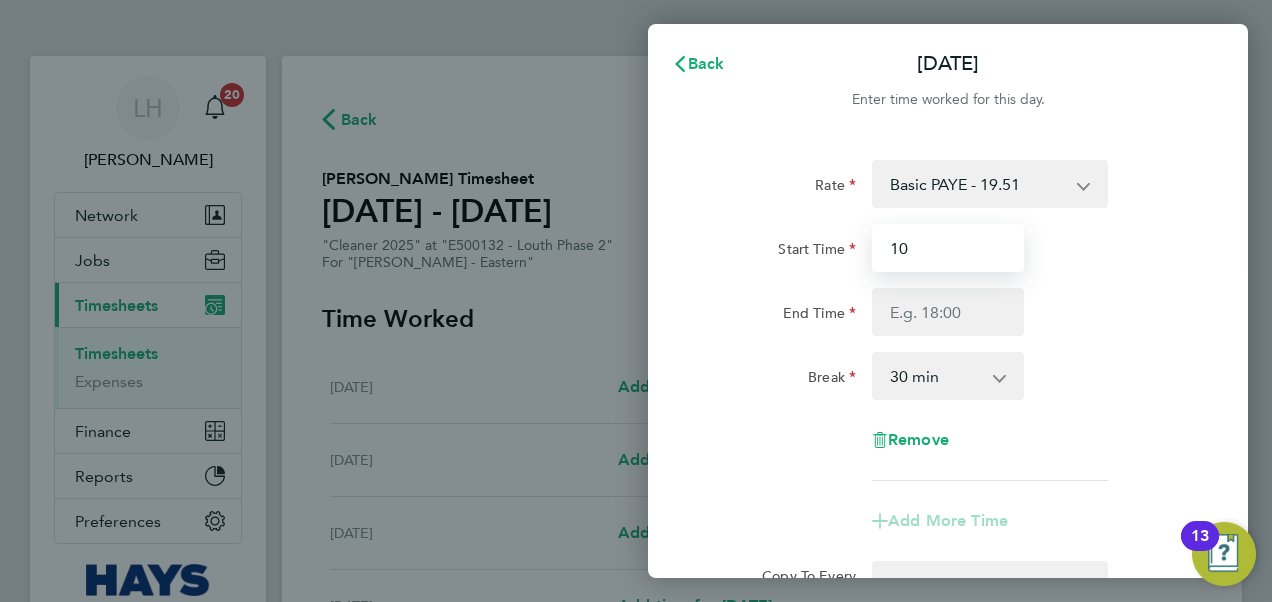 type on "10:00" 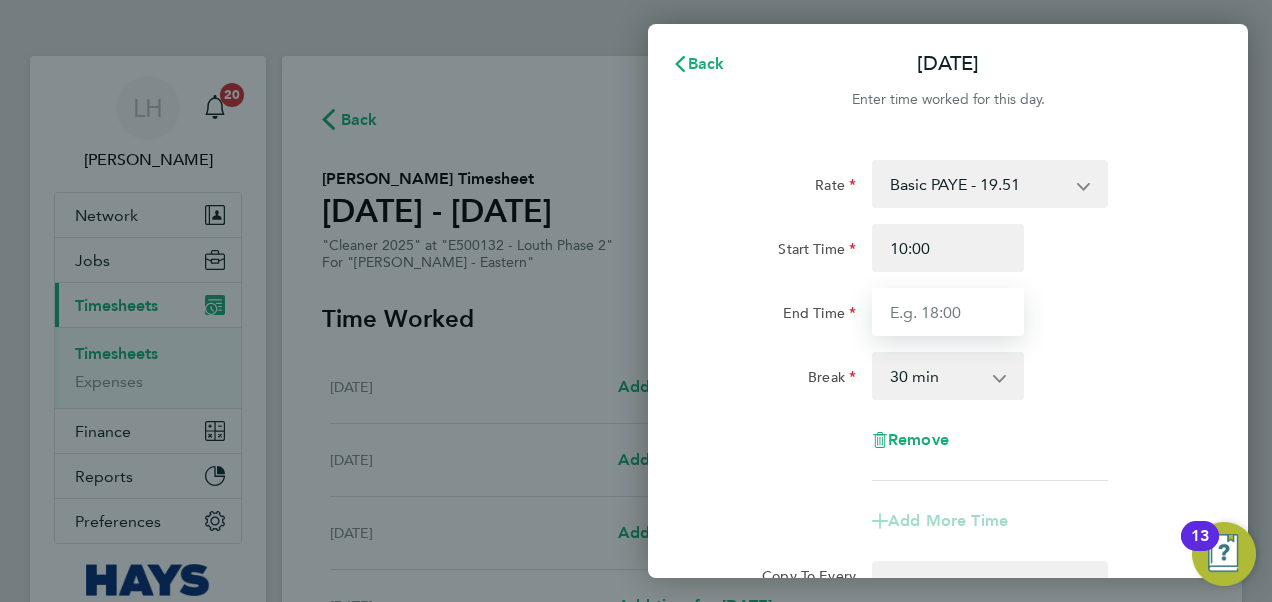 type on "12:00" 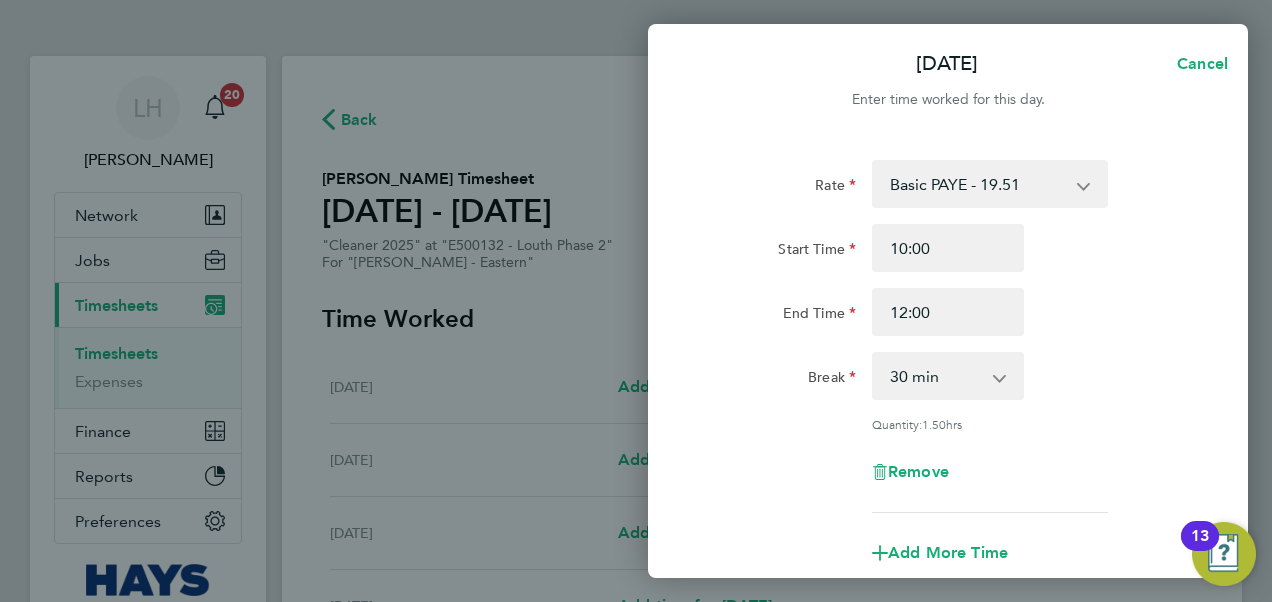 click on "0 min   15 min   30 min   45 min   60 min   75 min   90 min" at bounding box center [936, 376] 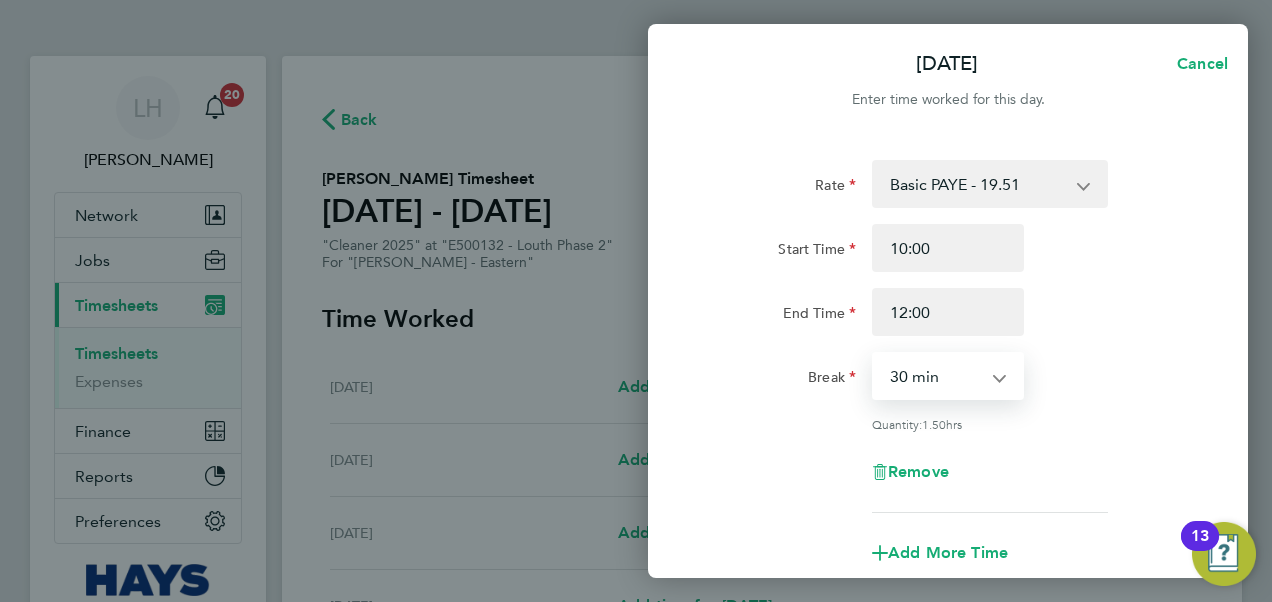 select on "0" 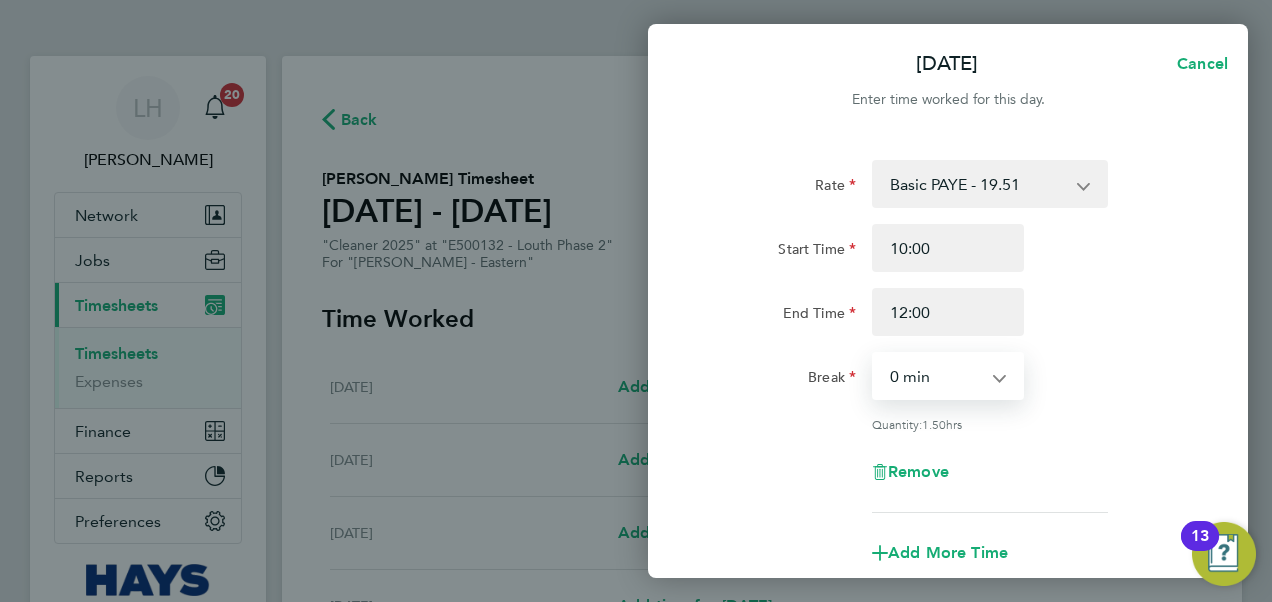 click on "0 min   15 min   30 min   45 min   60 min   75 min   90 min" at bounding box center (936, 376) 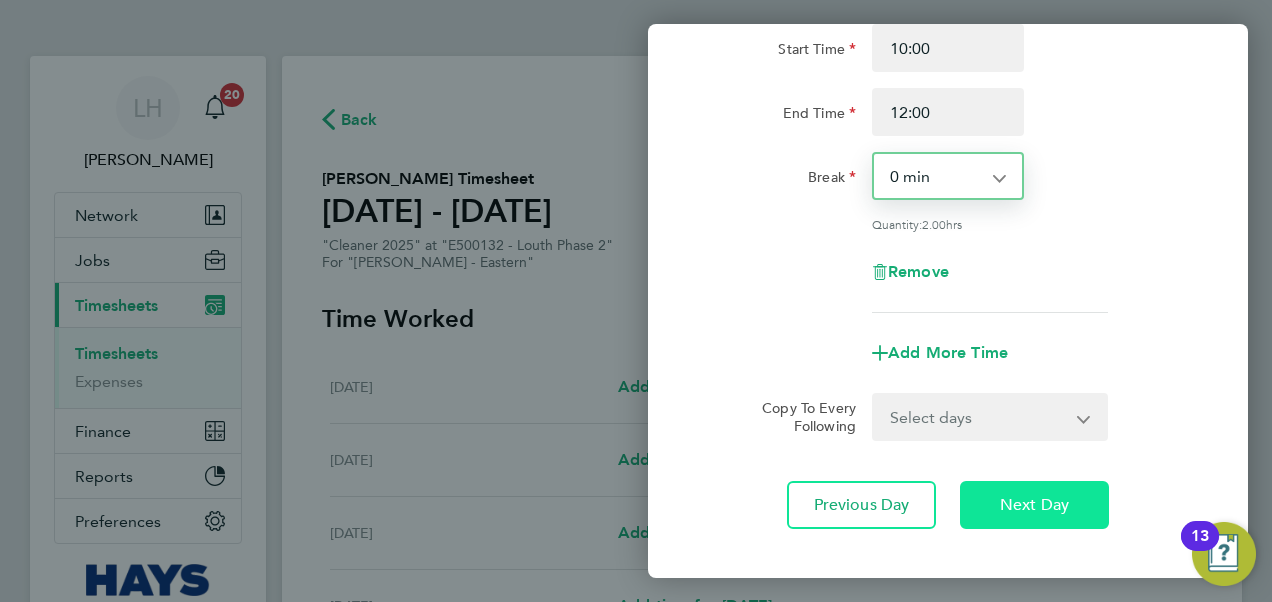 click on "Next Day" 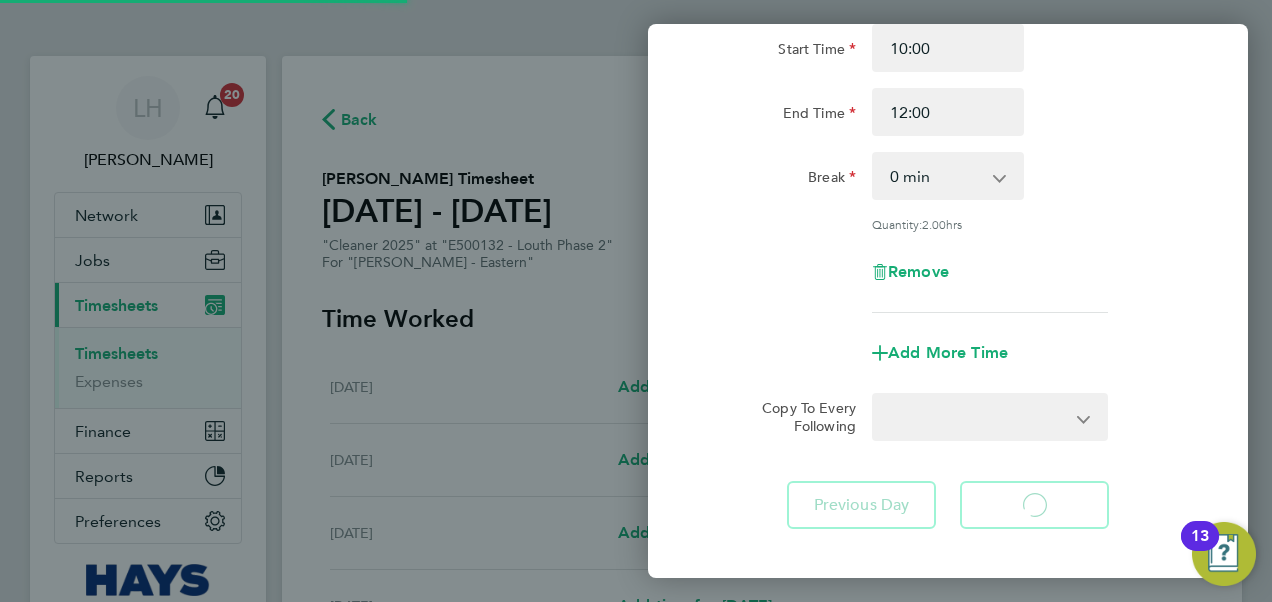 select on "30" 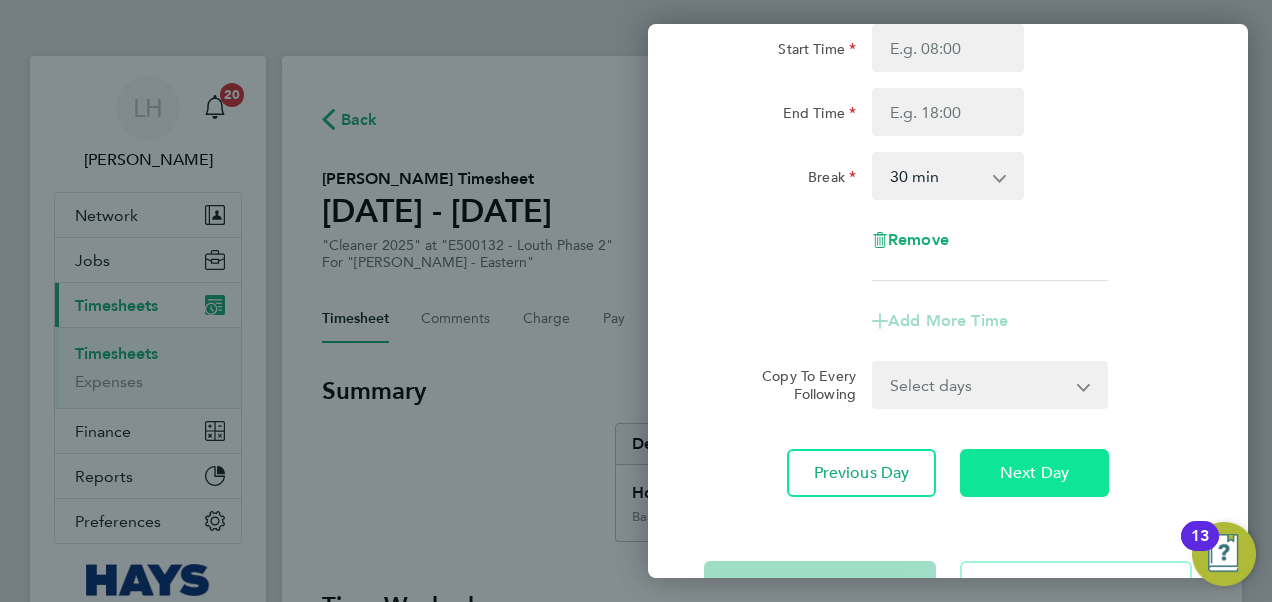 click on "Next Day" 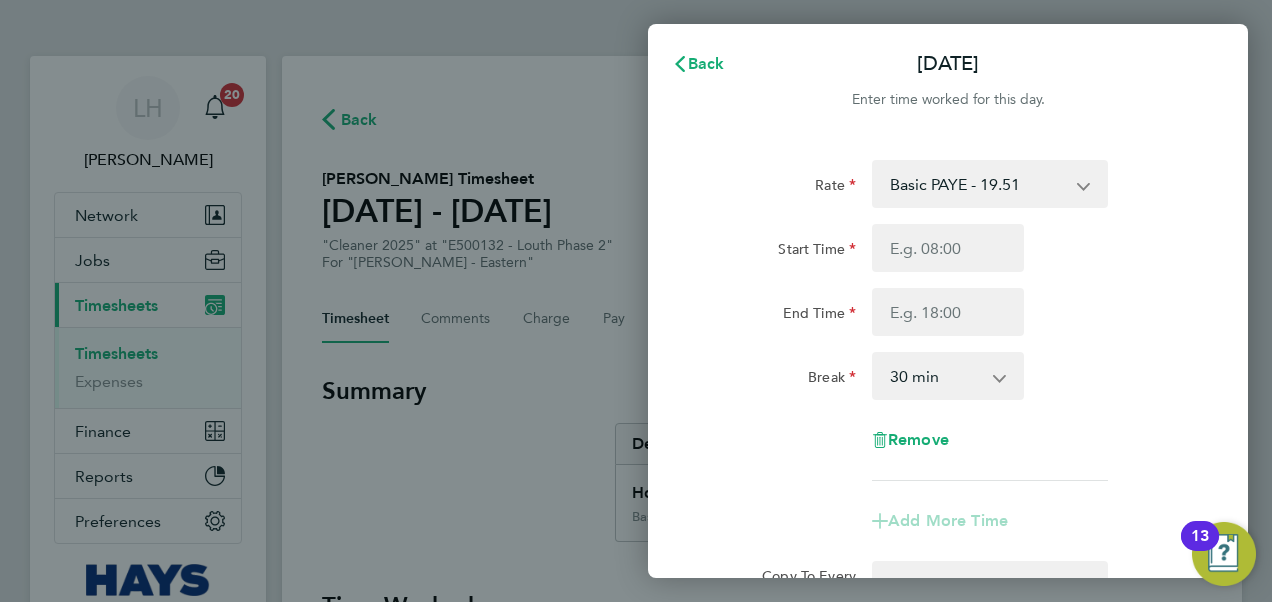 click on "Rate  Basic PAYE - 19.51   Weekday Overtime 39h+ - 28.12   Sat first 4h - 28.12   Sat after 4h - 36.73   [DATE] - 36.73   Bank Holiday - 36.73
Start Time End Time Break  0 min   15 min   30 min   45 min   60 min   75 min   90 min
Remove" 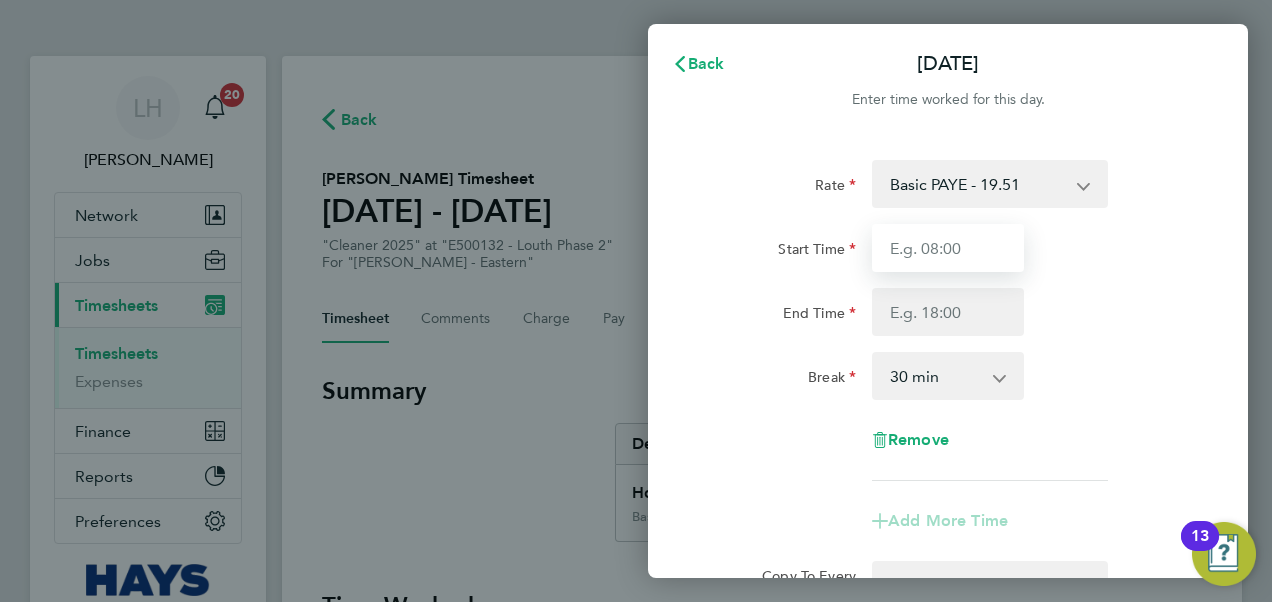 click on "Start Time" at bounding box center [948, 248] 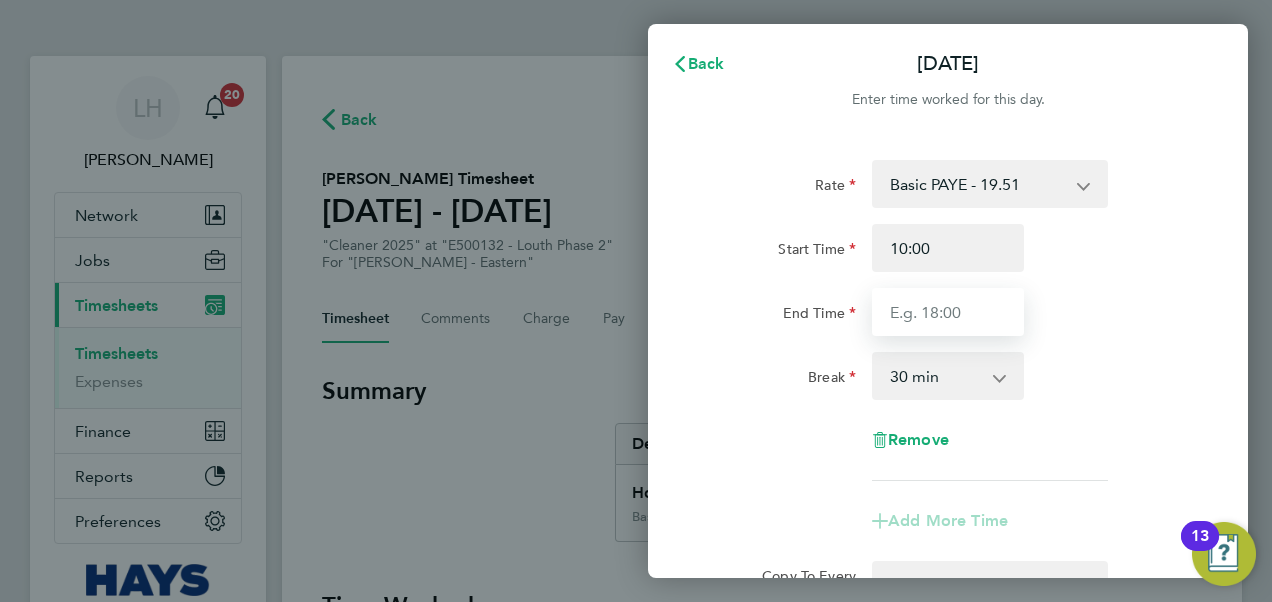 type on "12:00" 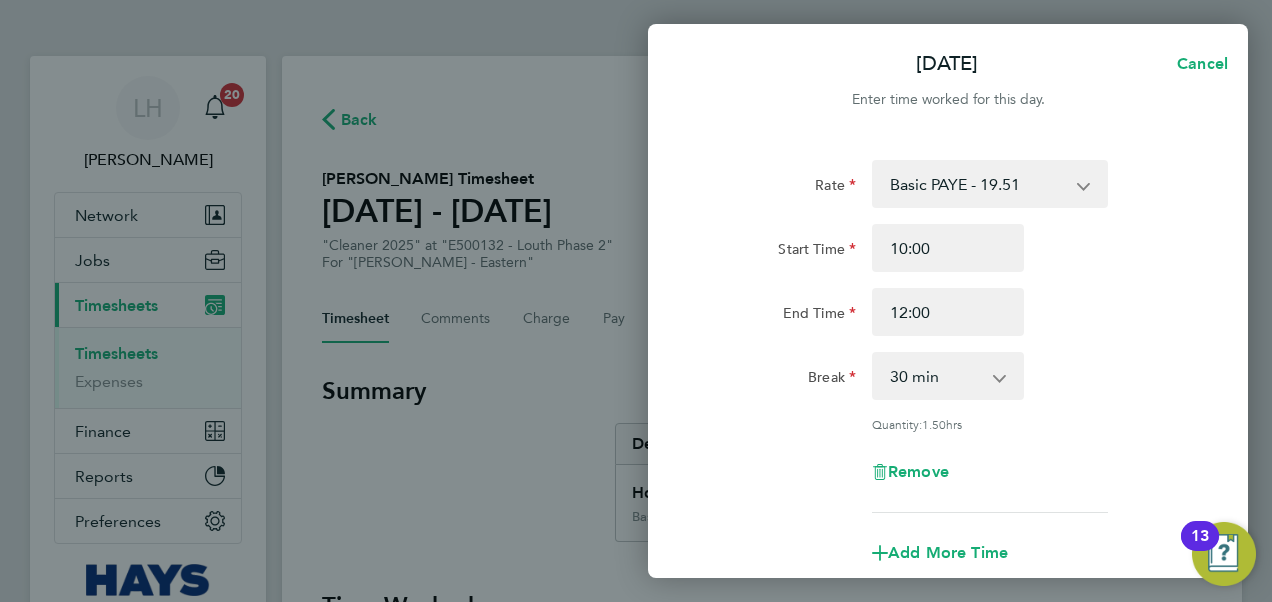 click on "0 min   15 min   30 min   45 min   60 min   75 min   90 min" at bounding box center [936, 376] 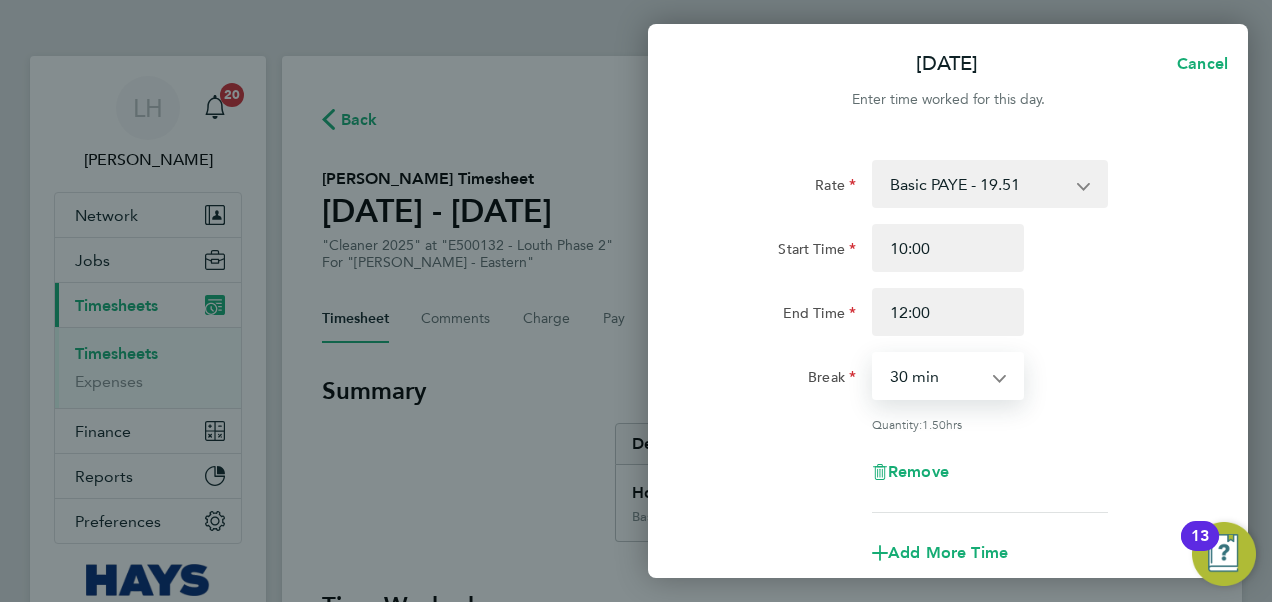 select on "0" 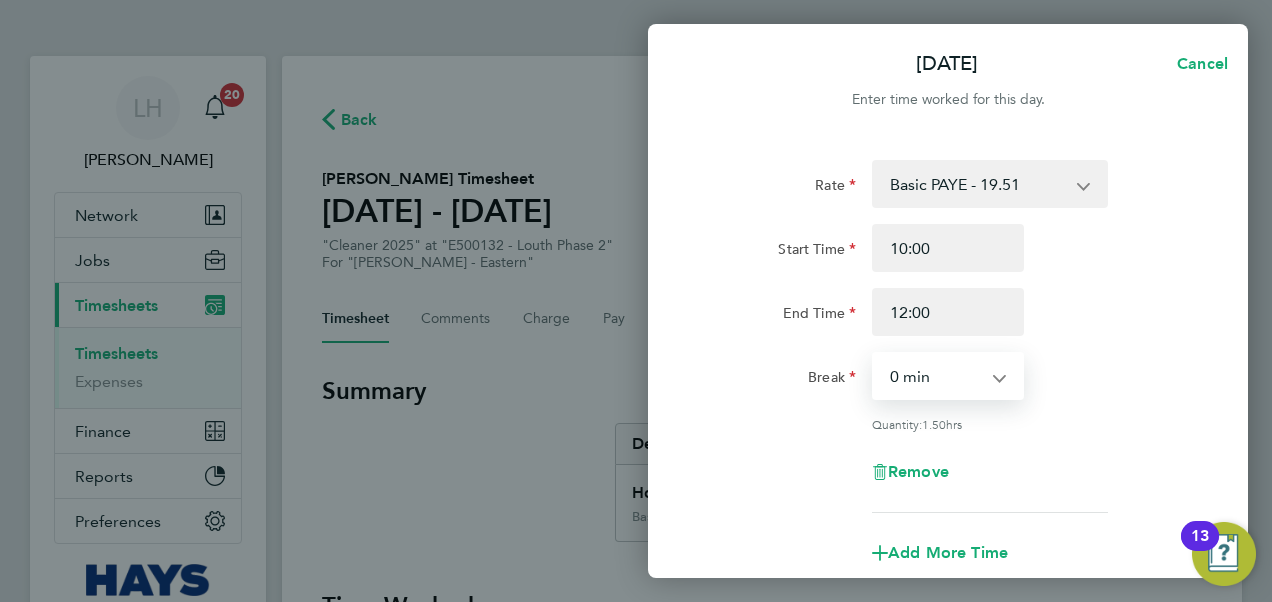 click on "0 min   15 min   30 min   45 min   60 min   75 min   90 min" at bounding box center [936, 376] 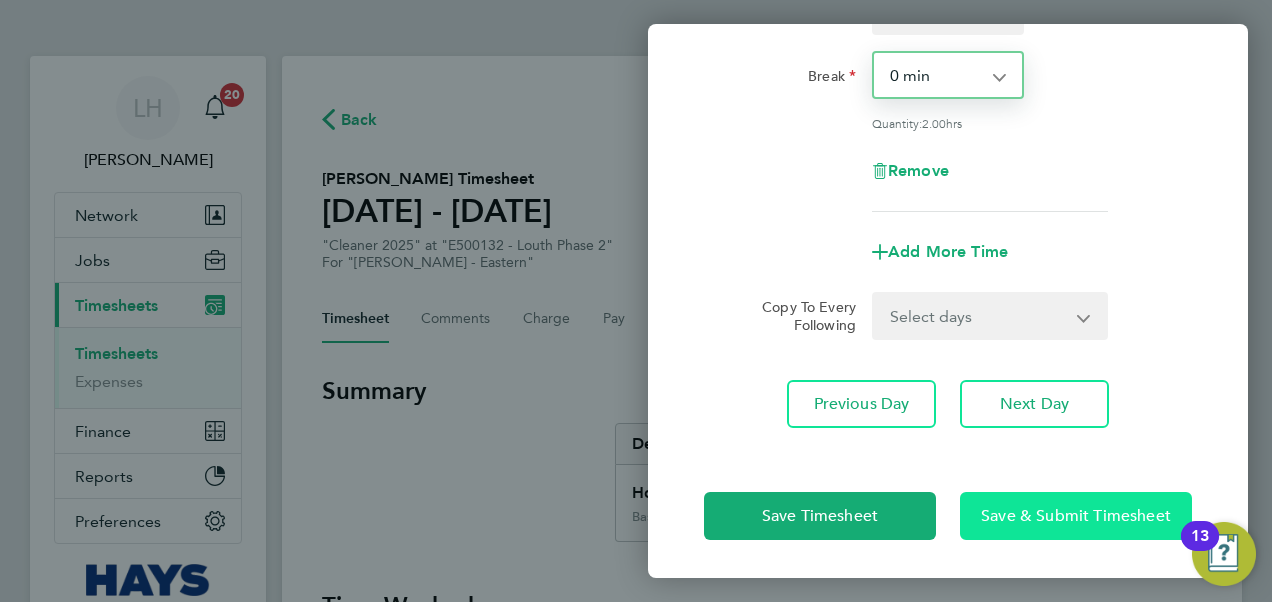 click on "Save & Submit Timesheet" 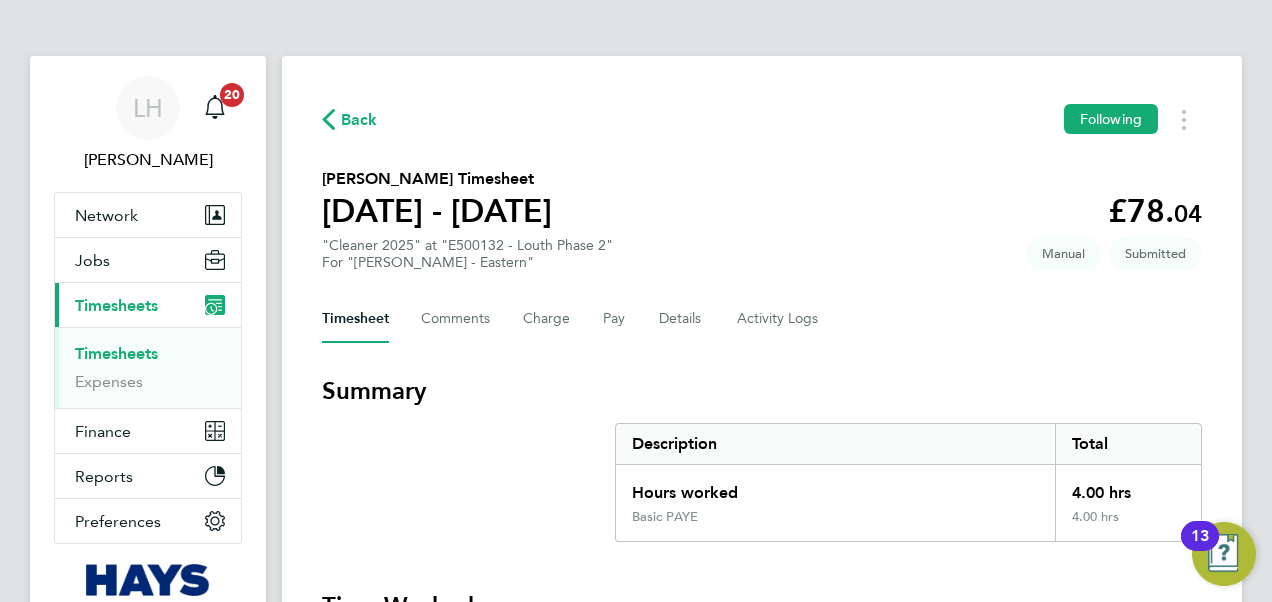 click on "Back" 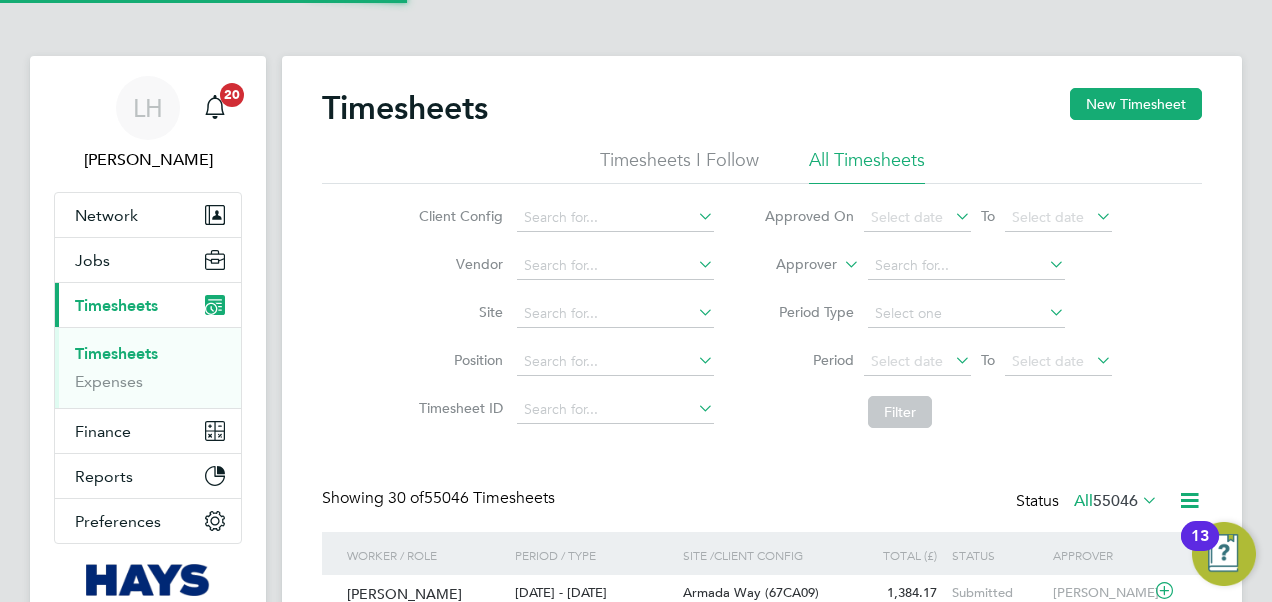 scroll, scrollTop: 10, scrollLeft: 10, axis: both 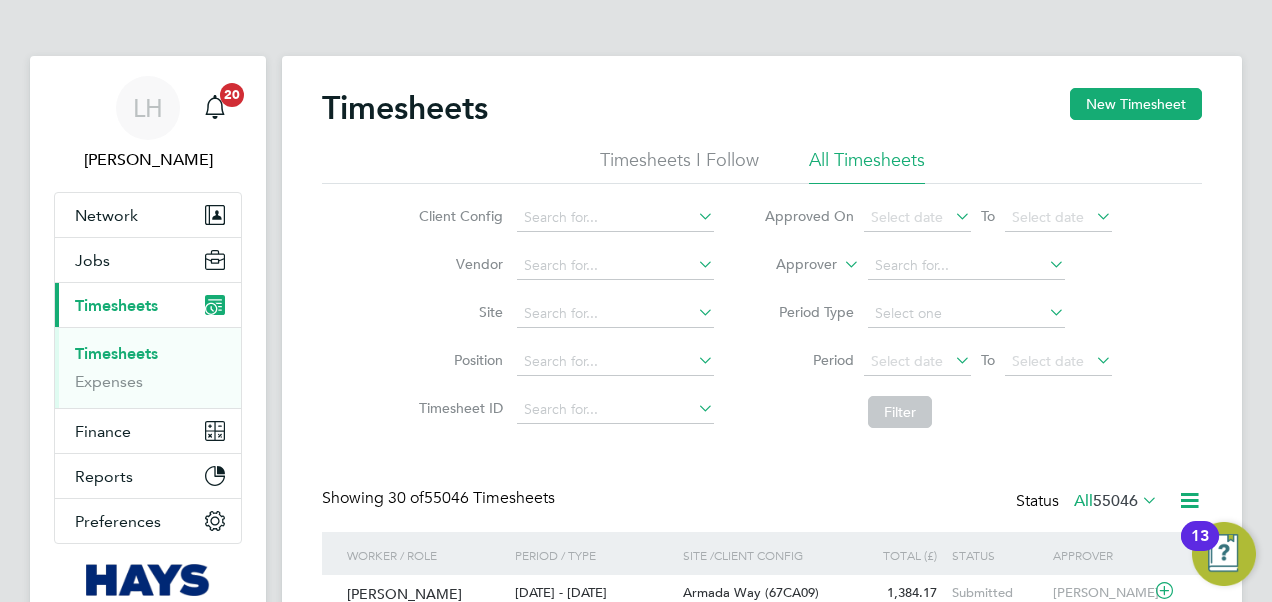 click on "Approver" 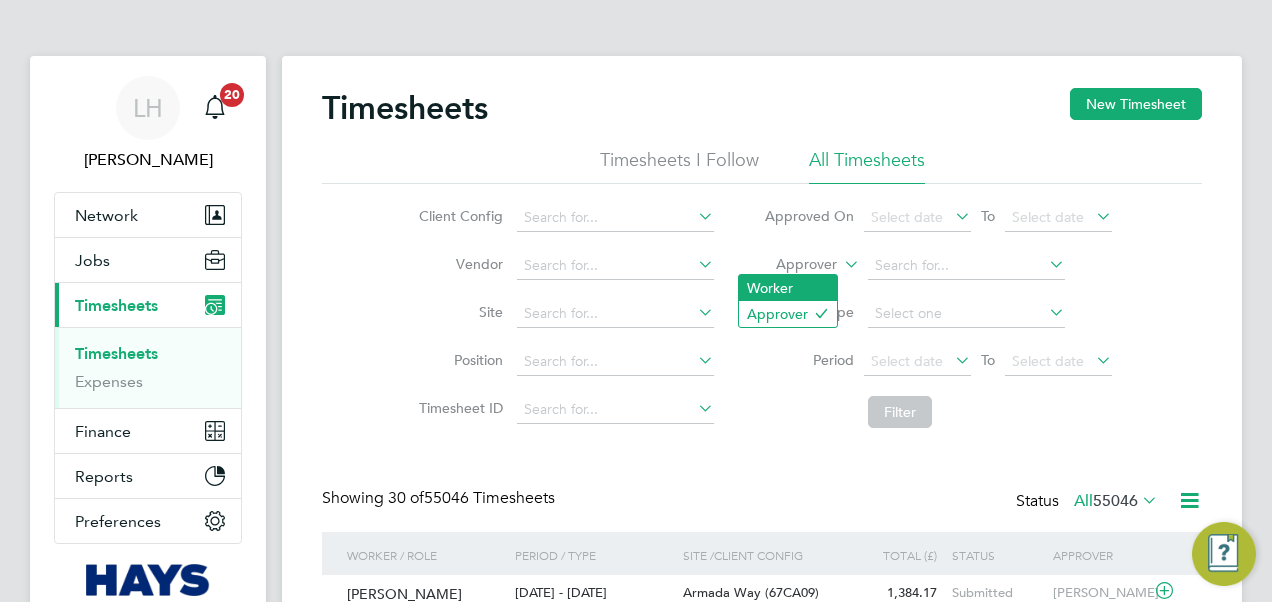 click on "Worker" 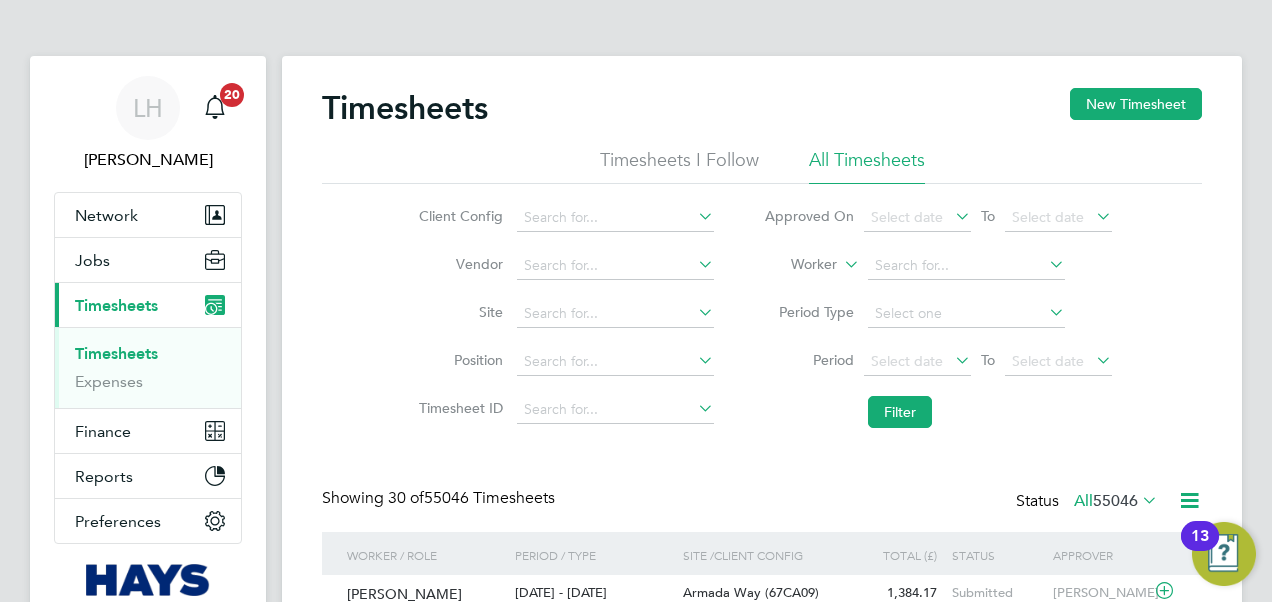 click on "Worker" 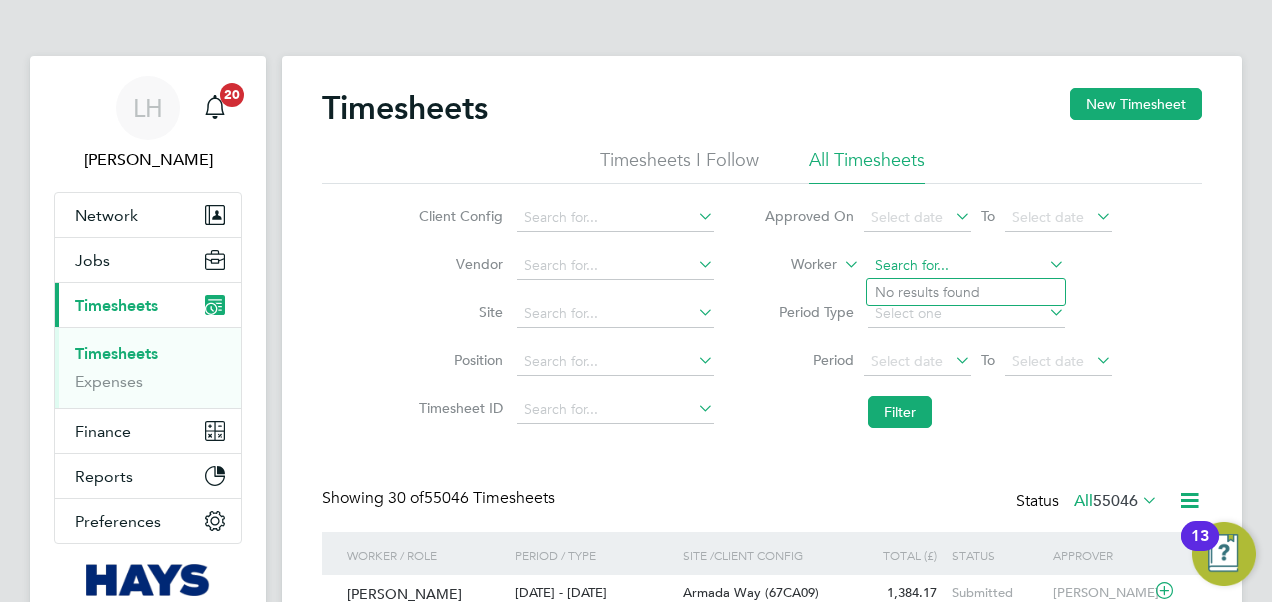 click 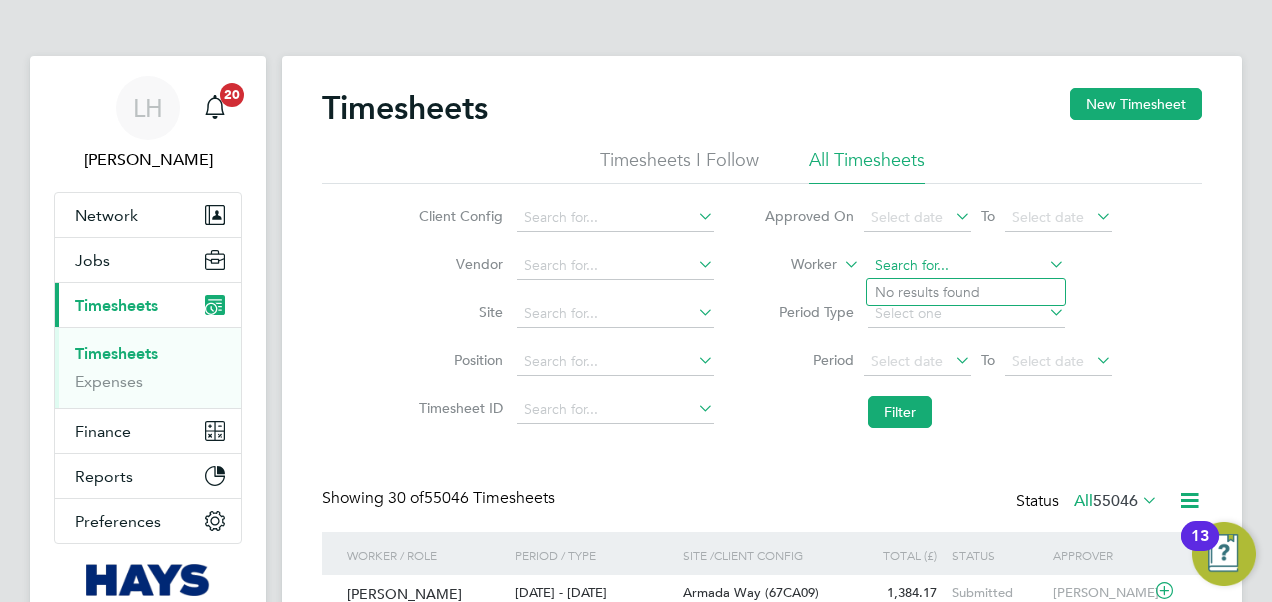 paste on "[PERSON_NAME]" 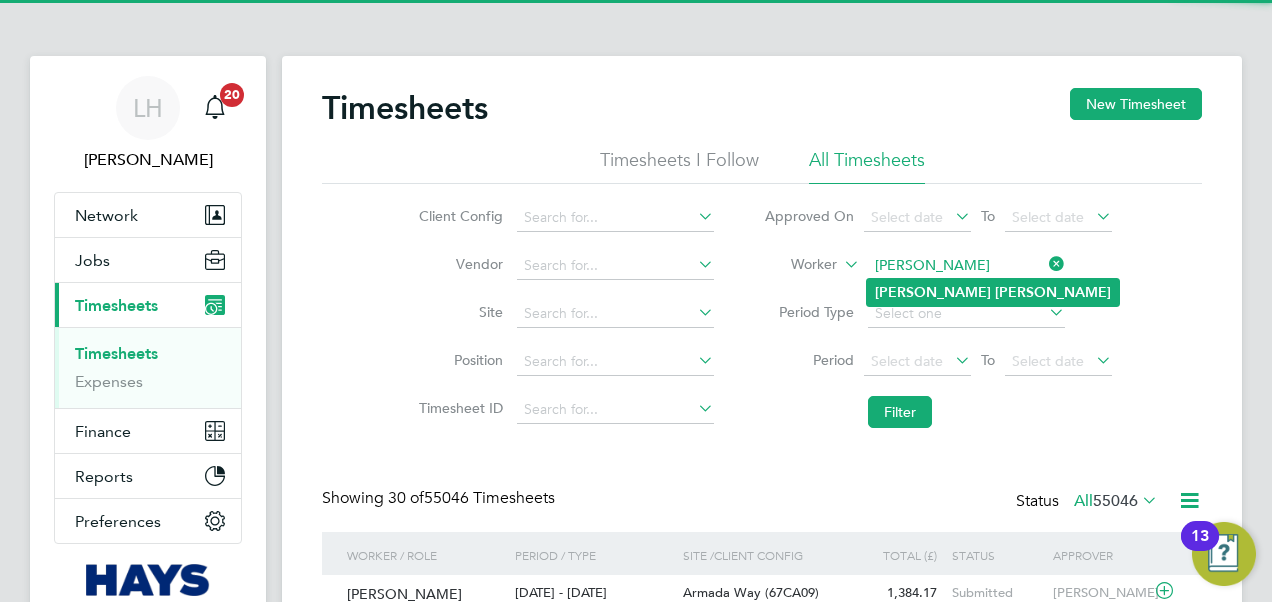 type on "[PERSON_NAME]" 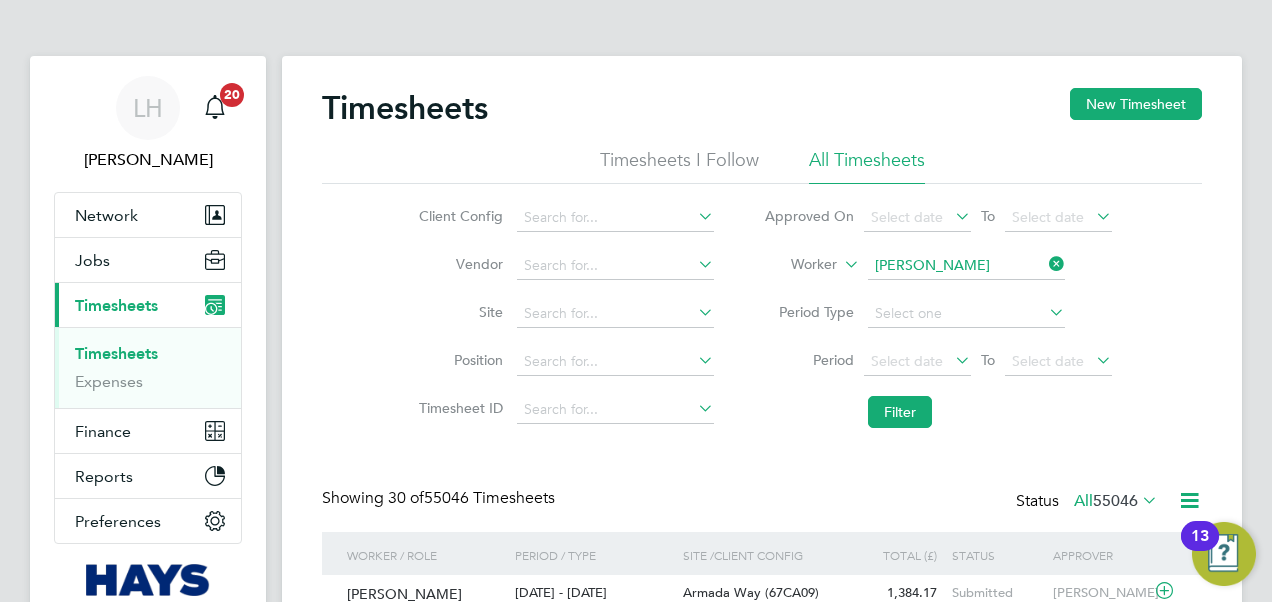 click on "[PERSON_NAME]" 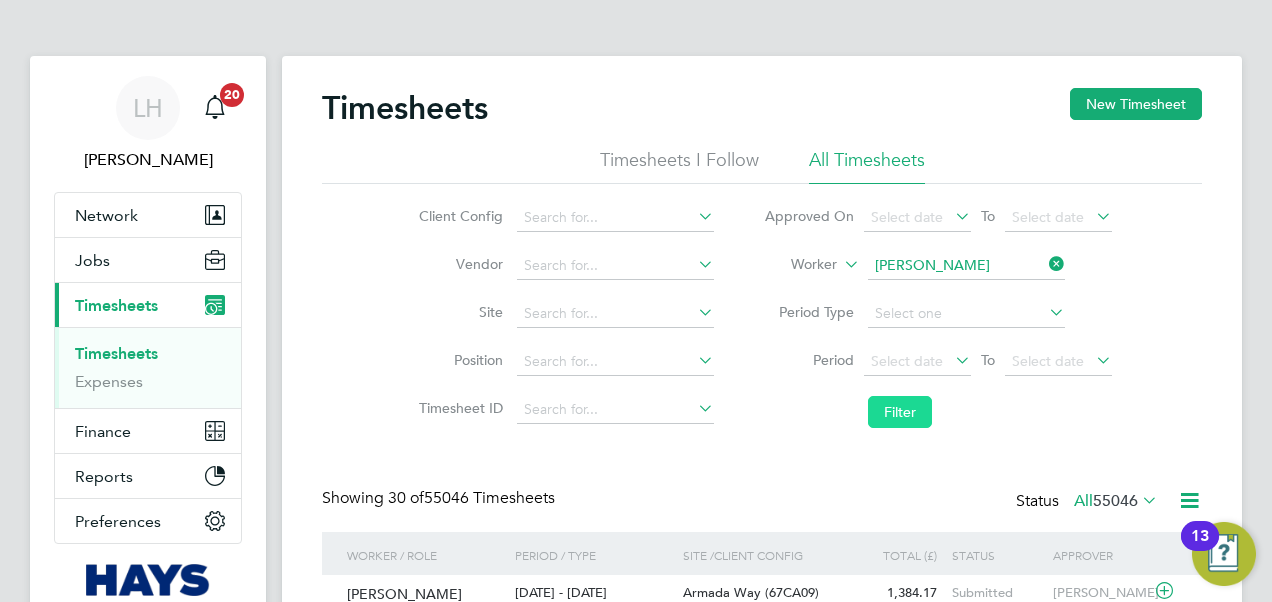 click on "Filter" 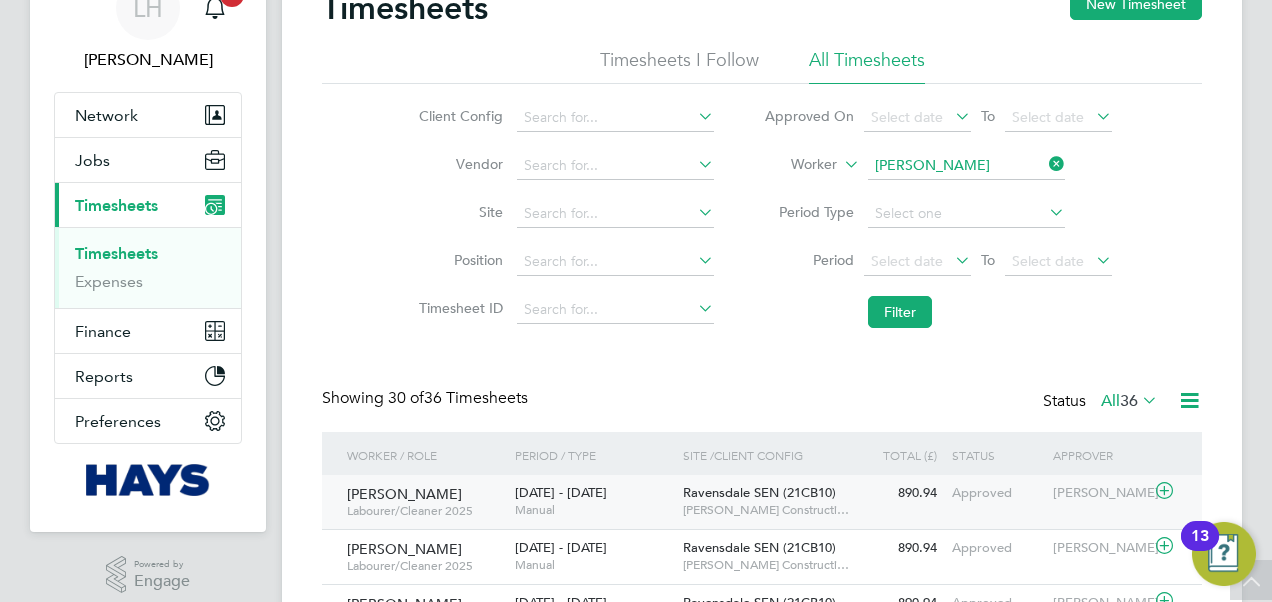 click on "[DATE] - [DATE]   Manual" 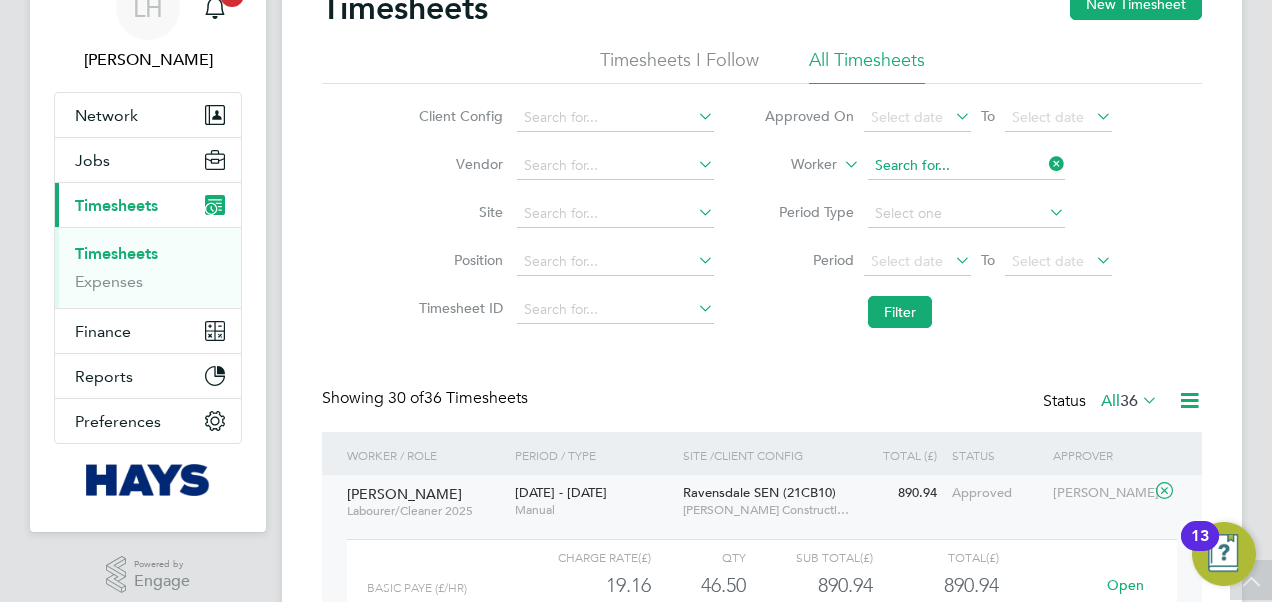 click 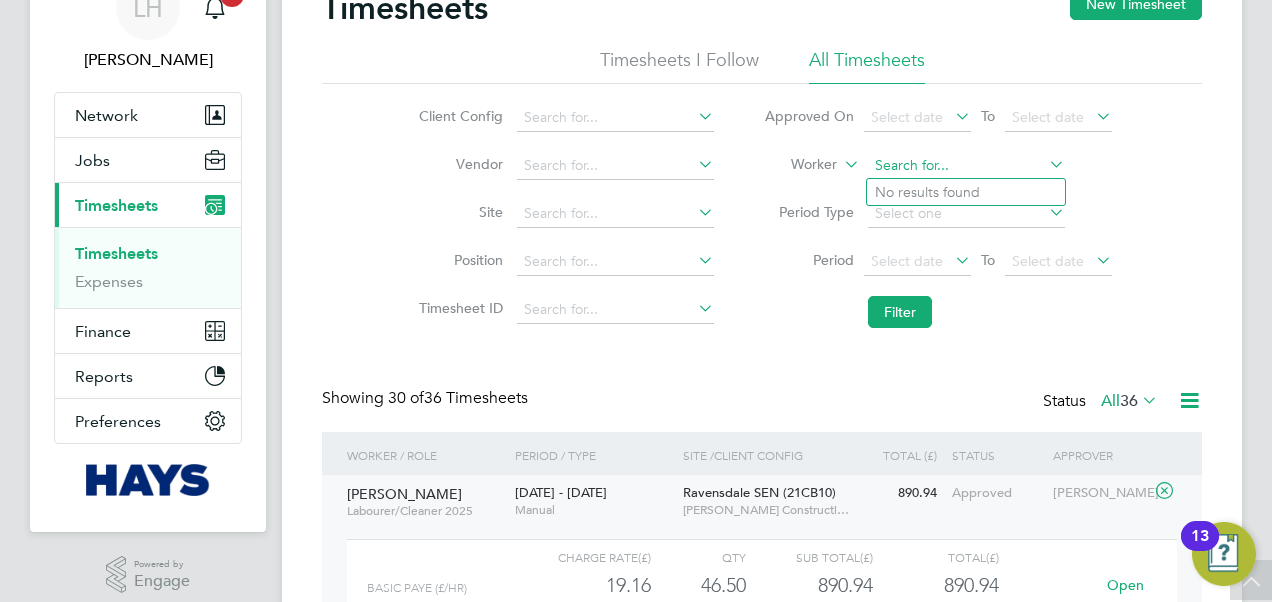 paste on "[PERSON_NAME]" 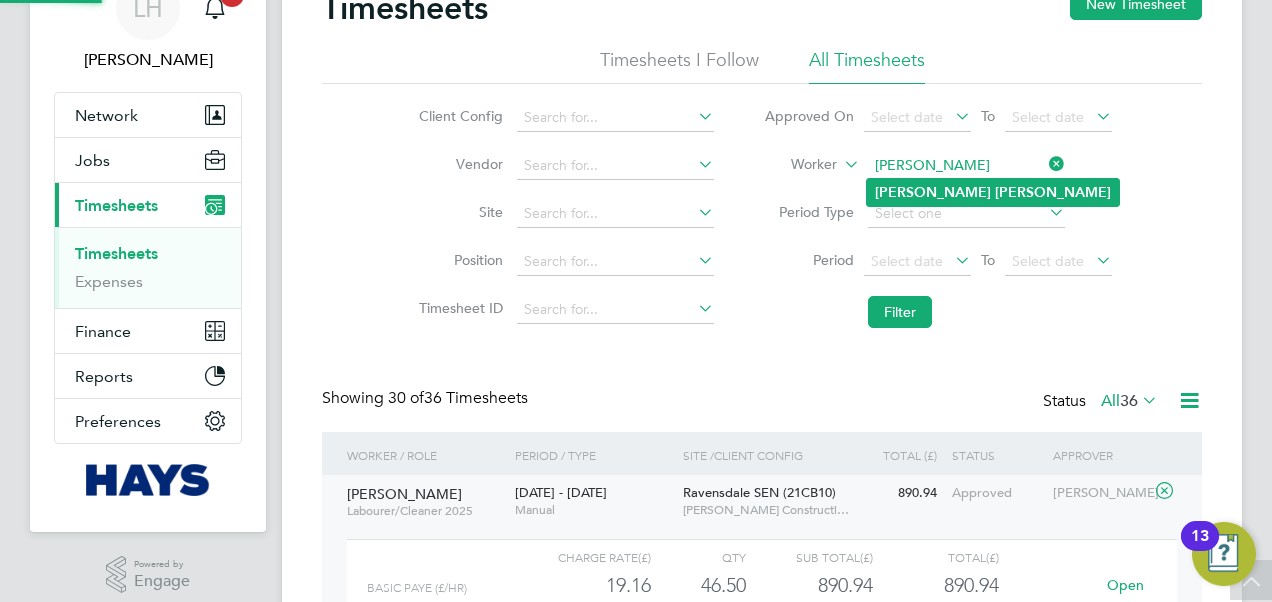 type on "[PERSON_NAME]" 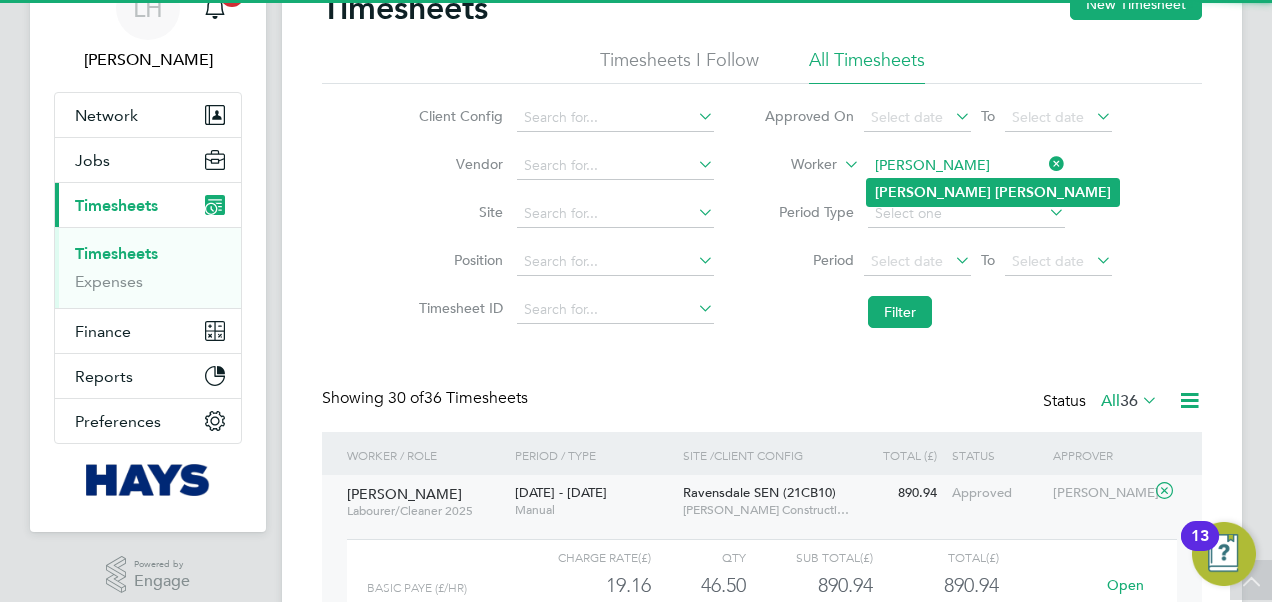 click on "[PERSON_NAME]" 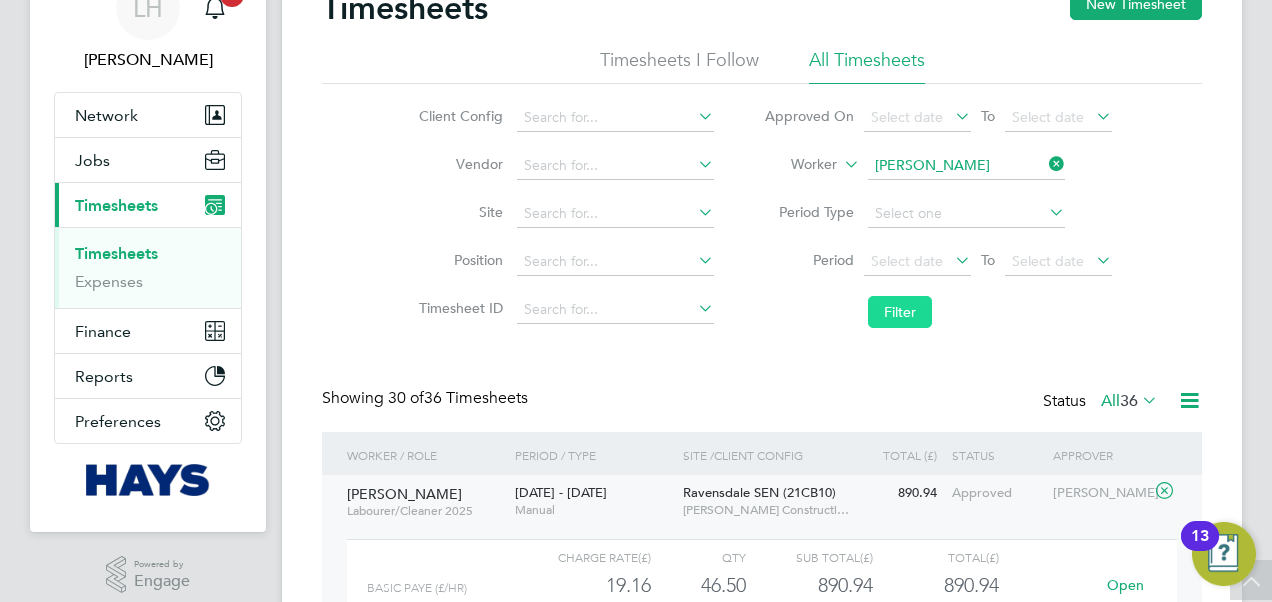 click on "Filter" 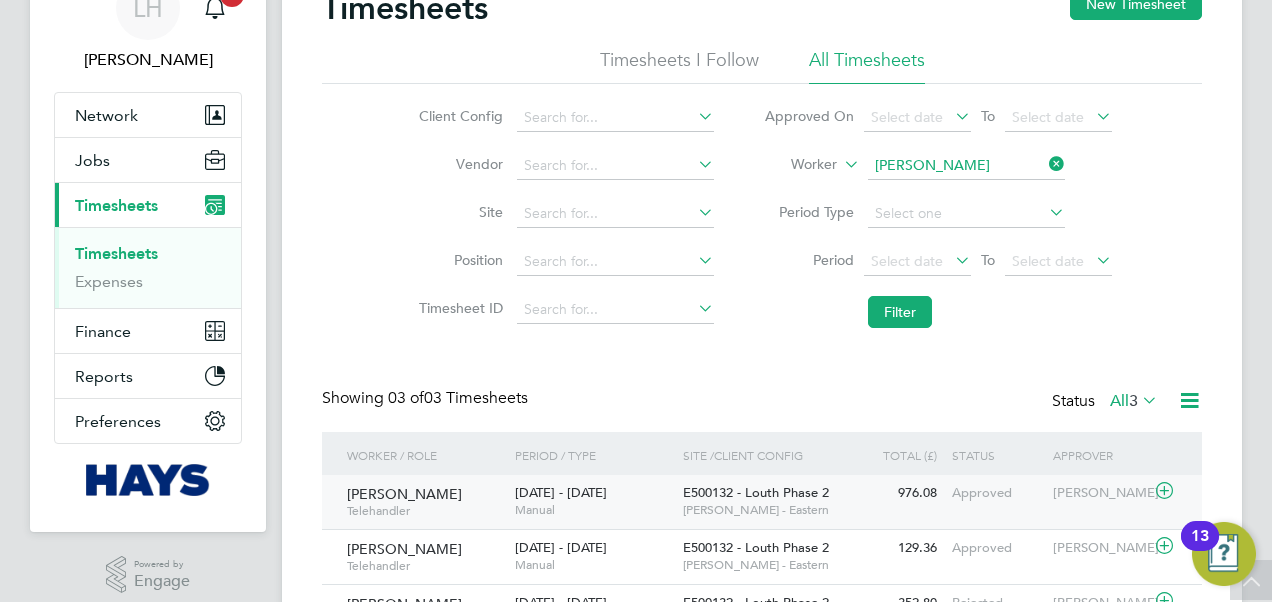 click on "Manual" 